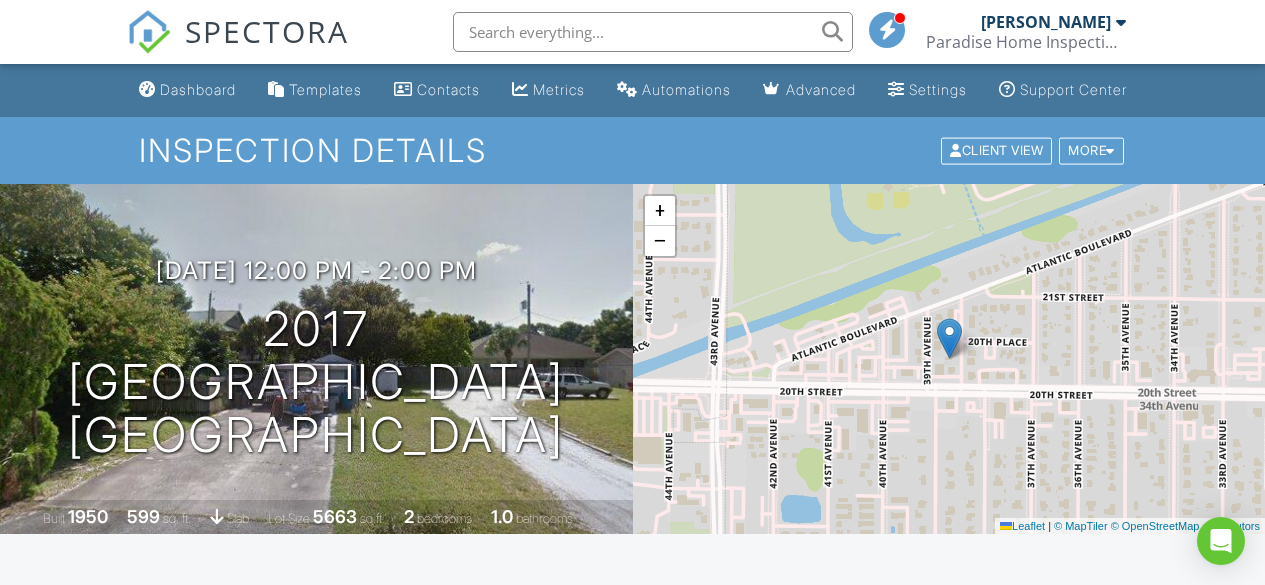 scroll, scrollTop: 1070, scrollLeft: 0, axis: vertical 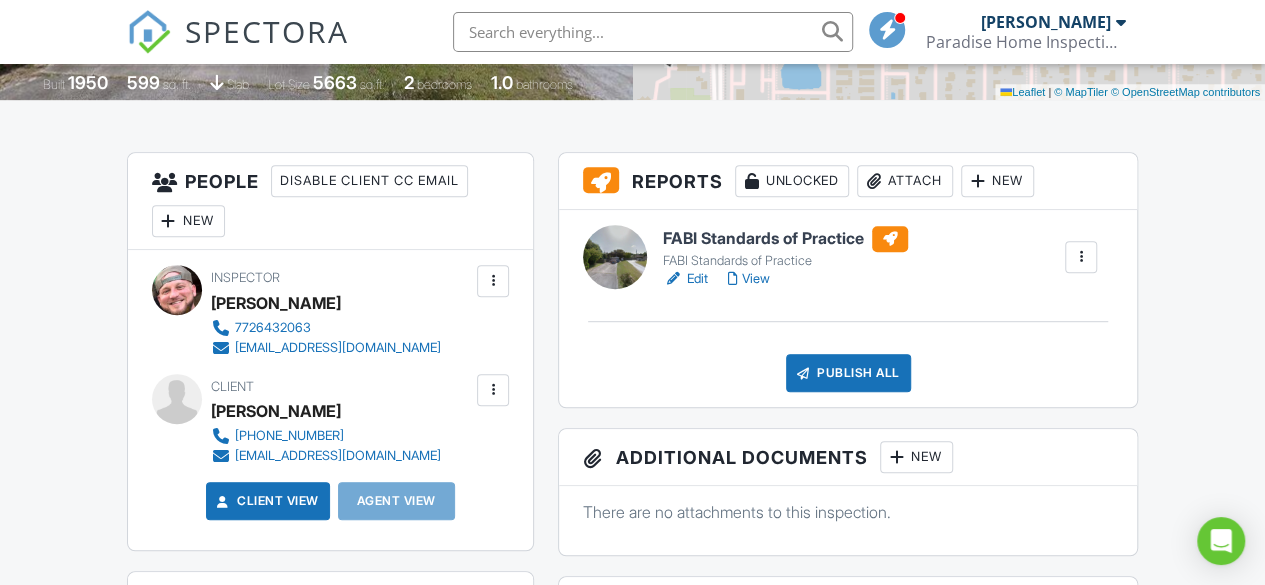 click on "Edit" at bounding box center (685, 279) 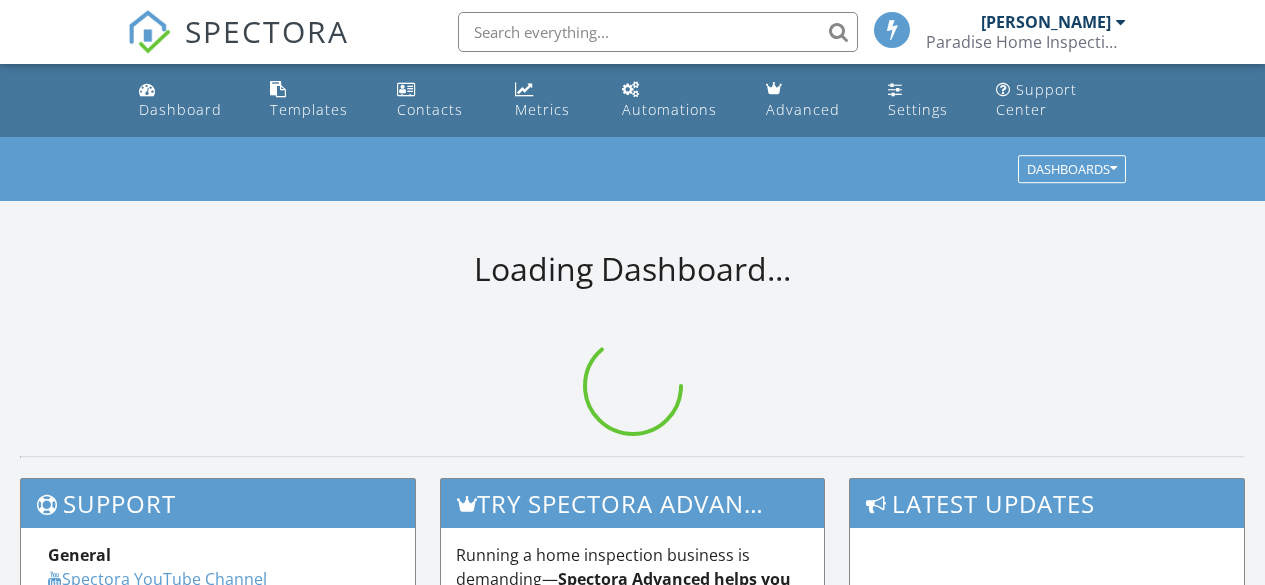 scroll, scrollTop: 0, scrollLeft: 0, axis: both 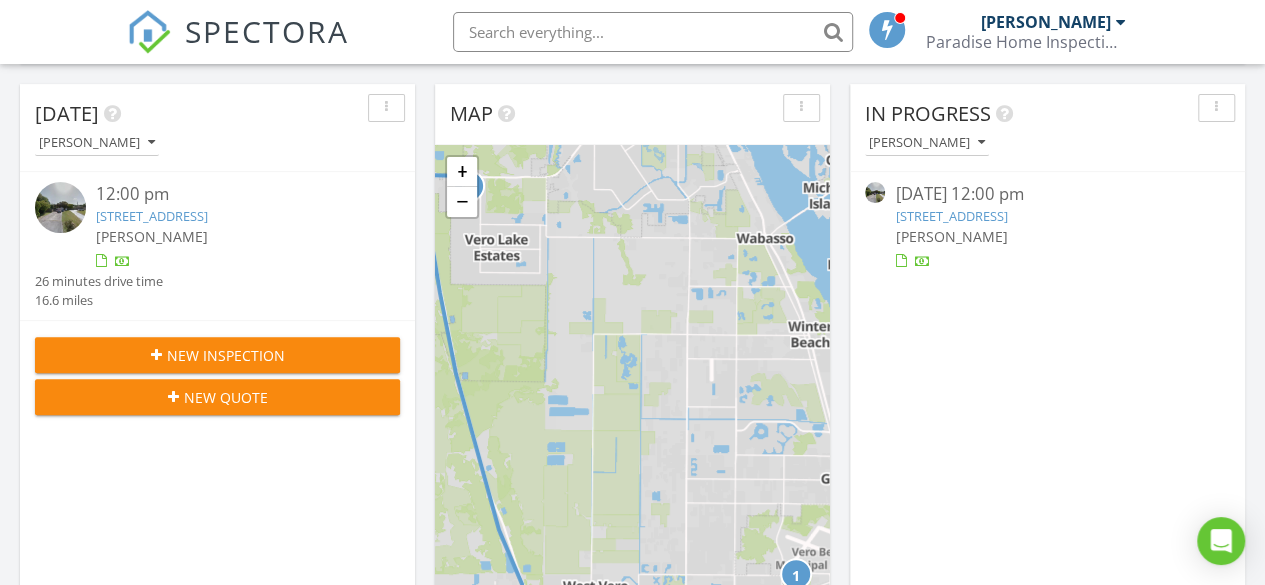 click on "2017 38th Ave, Vero Beach, FL 32960" at bounding box center [152, 216] 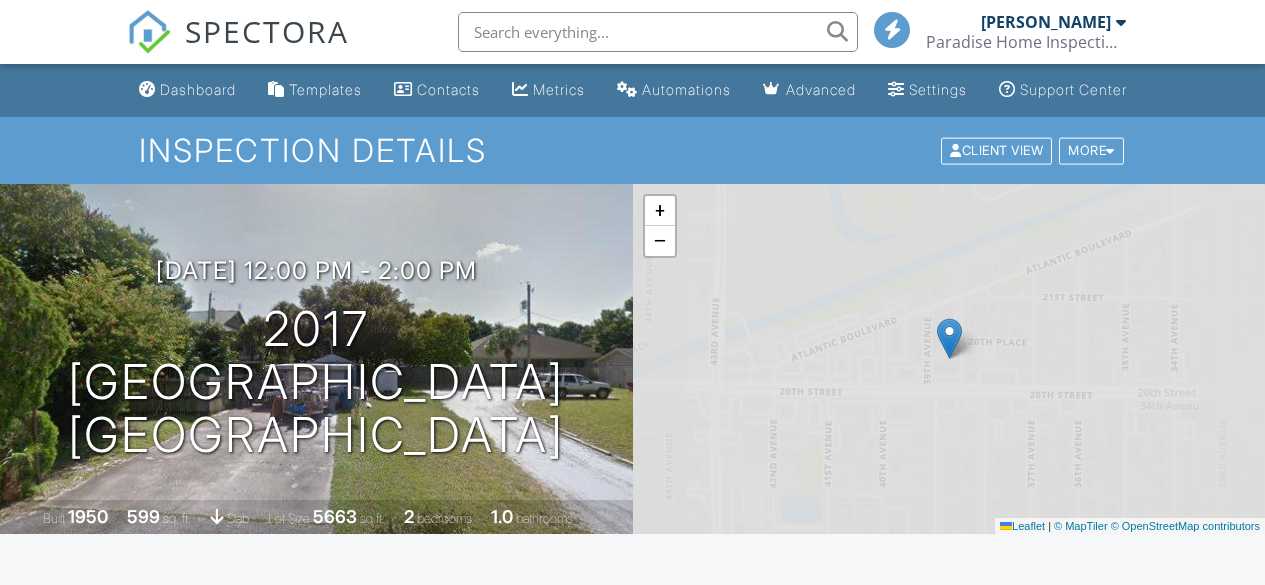 scroll, scrollTop: 0, scrollLeft: 0, axis: both 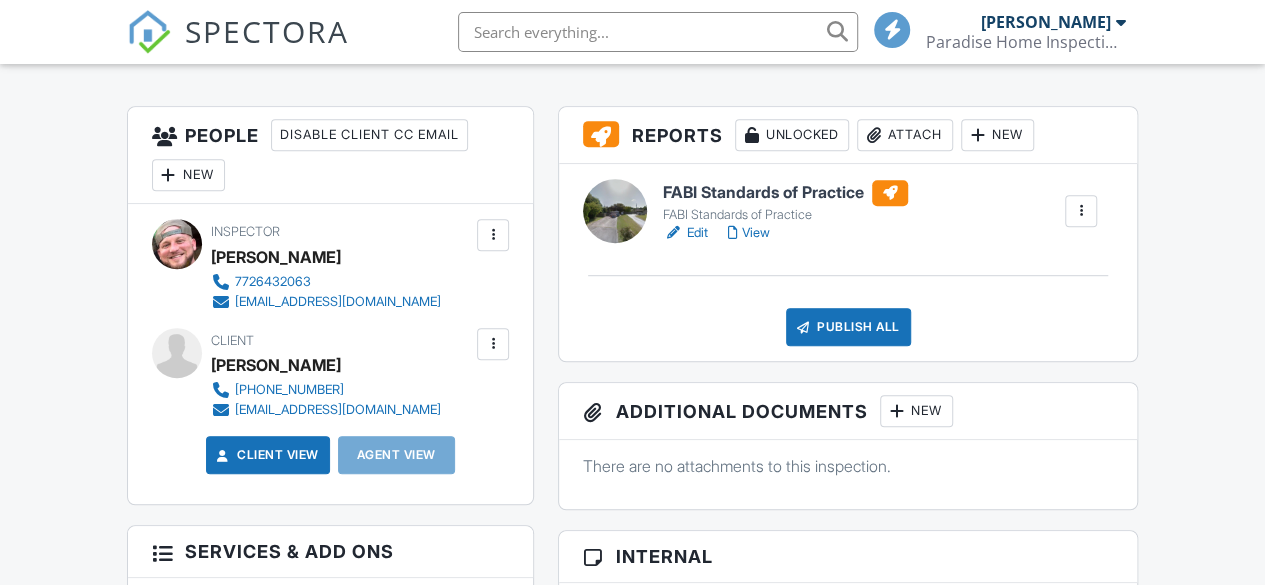 click on "SPECTORA
Eric Boissat
Paradise Home Inspection Solutions
Role:
Inspector
Change Role
Dashboard
New Inspection
Inspections
Calendar
Template Editor
Contacts
Automations
Team
Metrics
Payments
Data Exports
Billing
Reporting
Advanced
Settings
What's New
Sign Out
Change Active Role
Your account has more than one possible role. Please choose how you'd like to view the site:
Company/Agency
City
Role
Dashboard
Templates
Contacts
Metrics
Automations
Advanced
Settings
Support Center
Inspection Details
Client View
More
Property Details
Reschedule
Reorder / Copy" at bounding box center (632, 817) 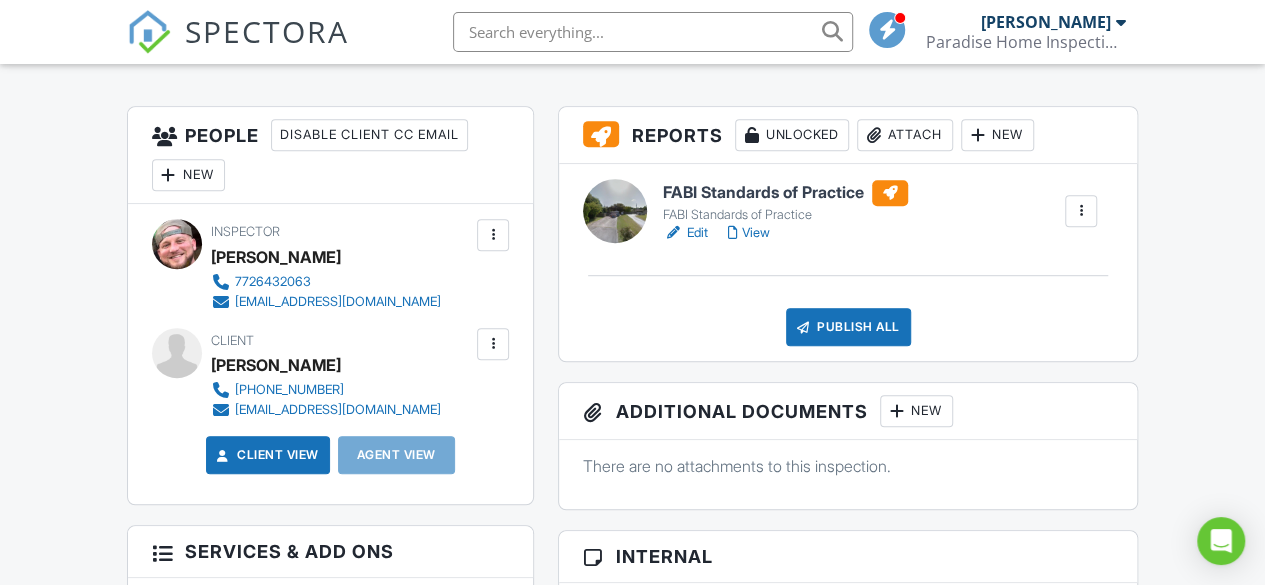 click on "Edit" at bounding box center [685, 233] 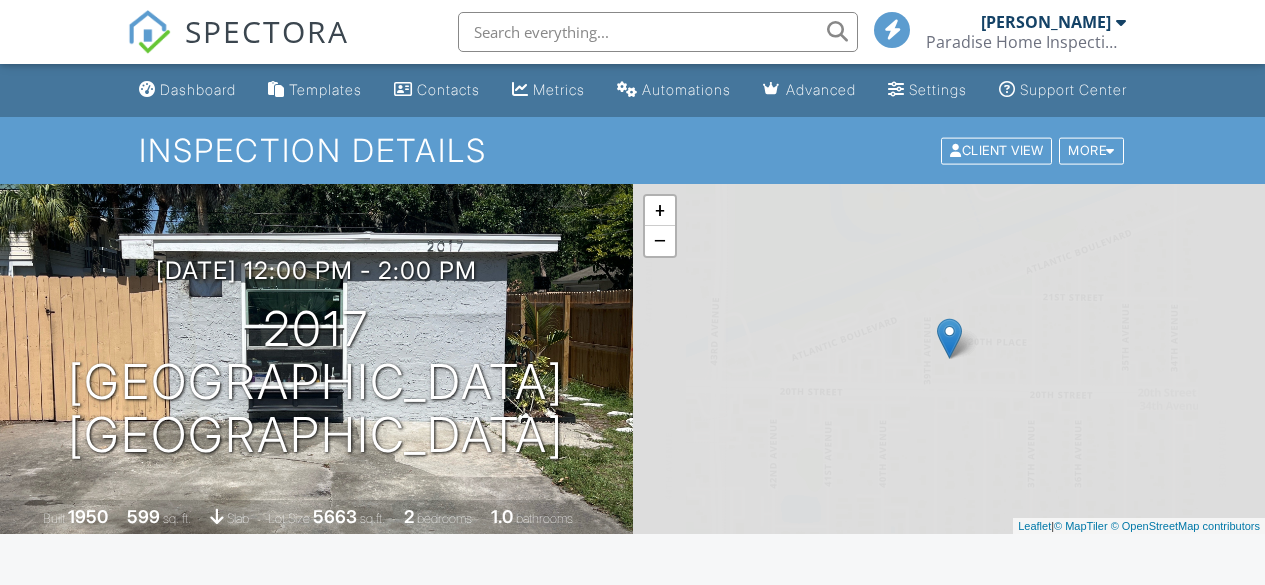 scroll, scrollTop: 0, scrollLeft: 0, axis: both 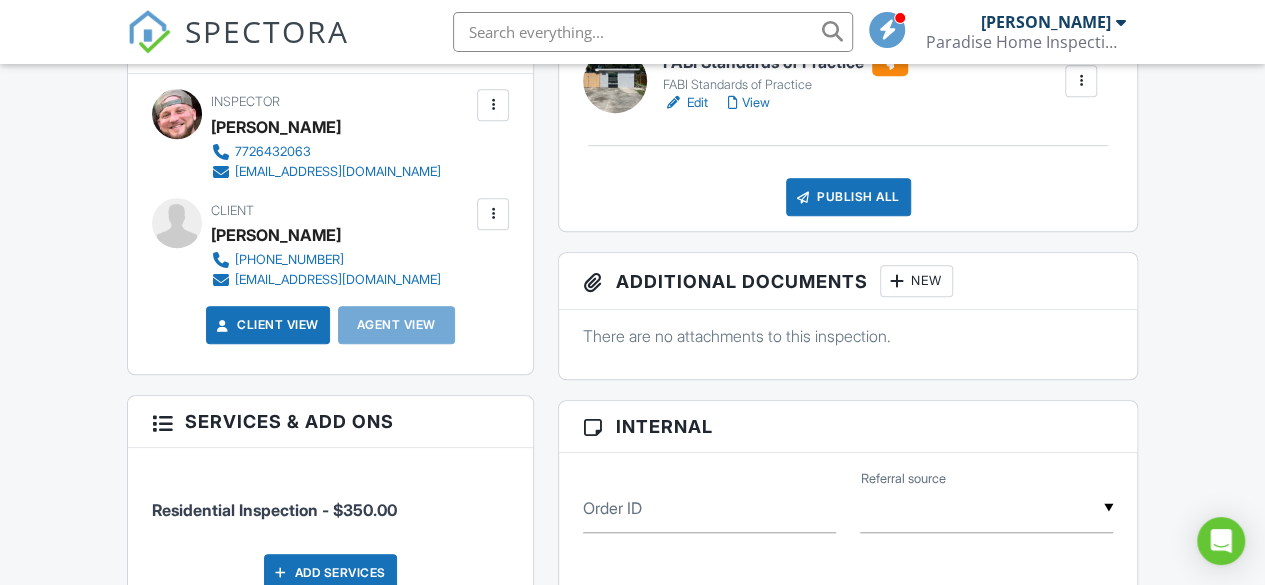 drag, startPoint x: 1274, startPoint y: 70, endPoint x: 1279, endPoint y: 199, distance: 129.09686 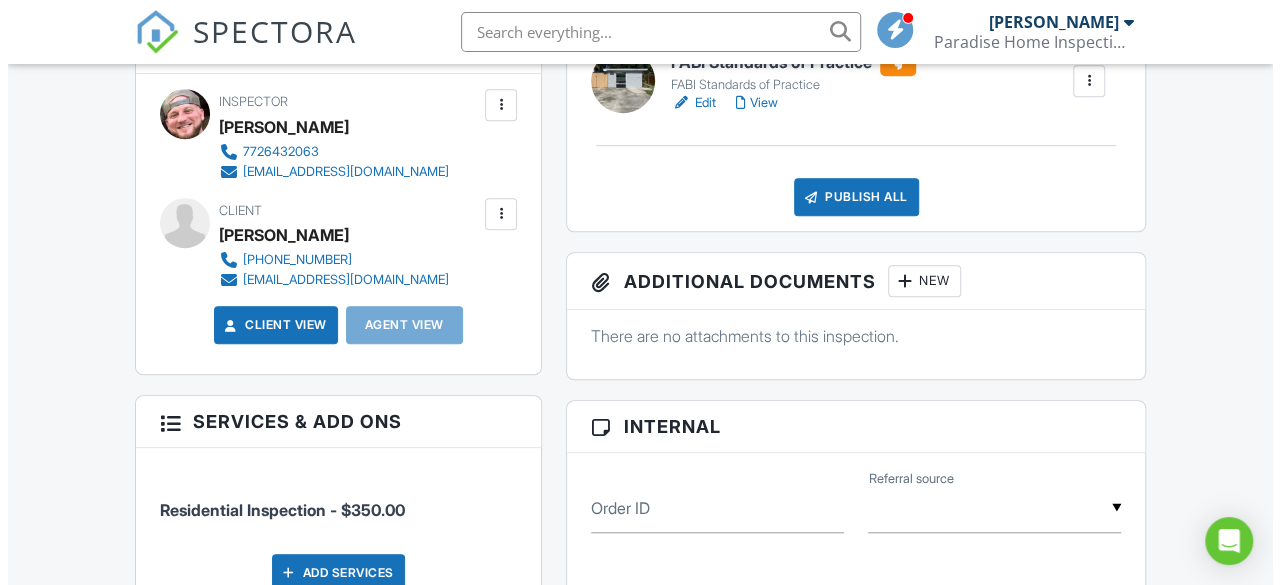 scroll, scrollTop: 617, scrollLeft: 0, axis: vertical 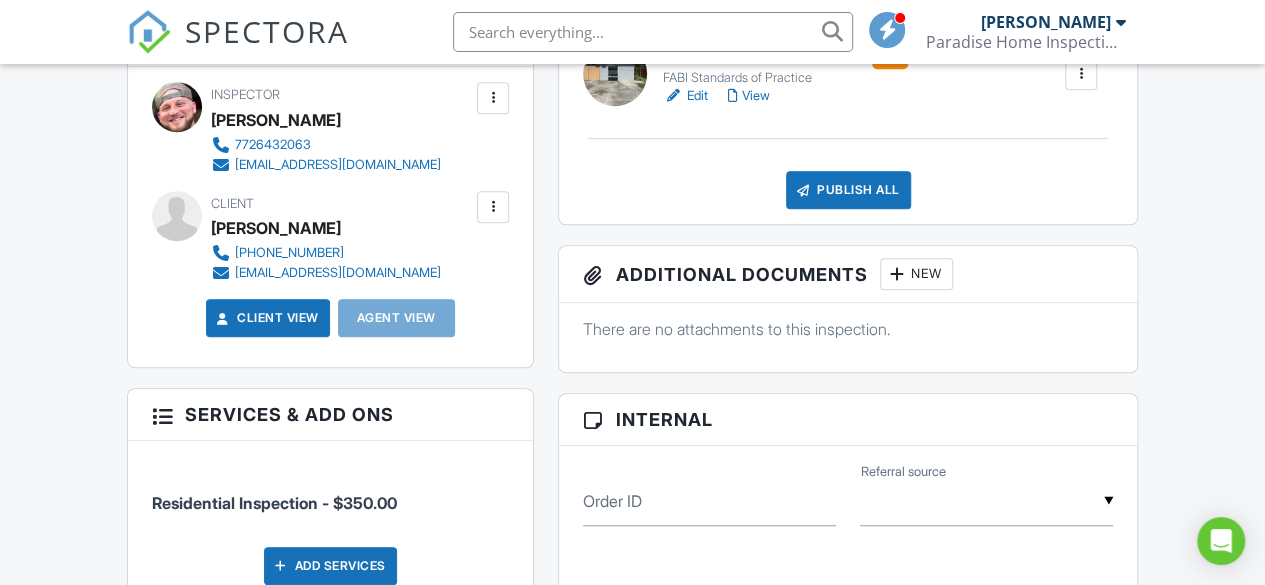 click at bounding box center (493, 207) 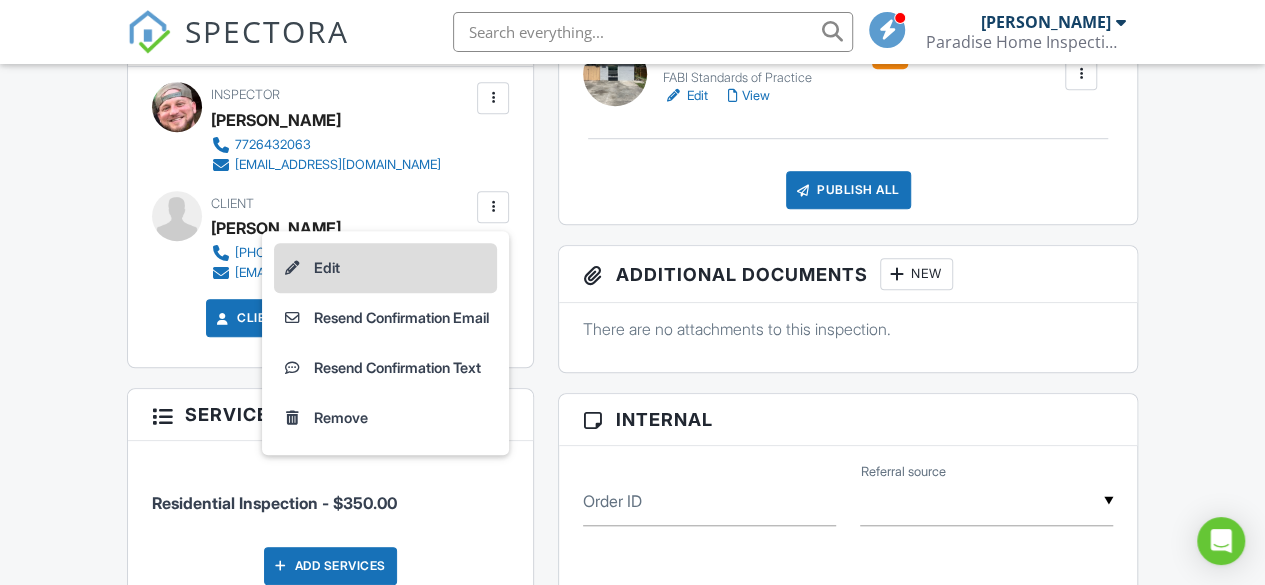 click on "Edit" at bounding box center (385, 268) 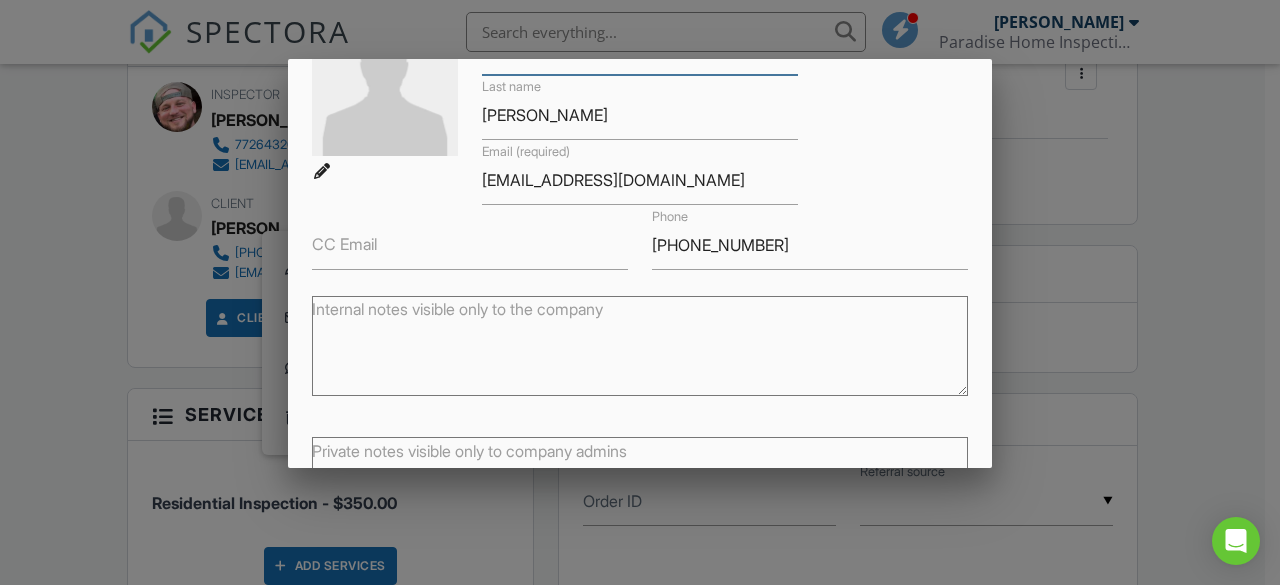 scroll, scrollTop: 149, scrollLeft: 0, axis: vertical 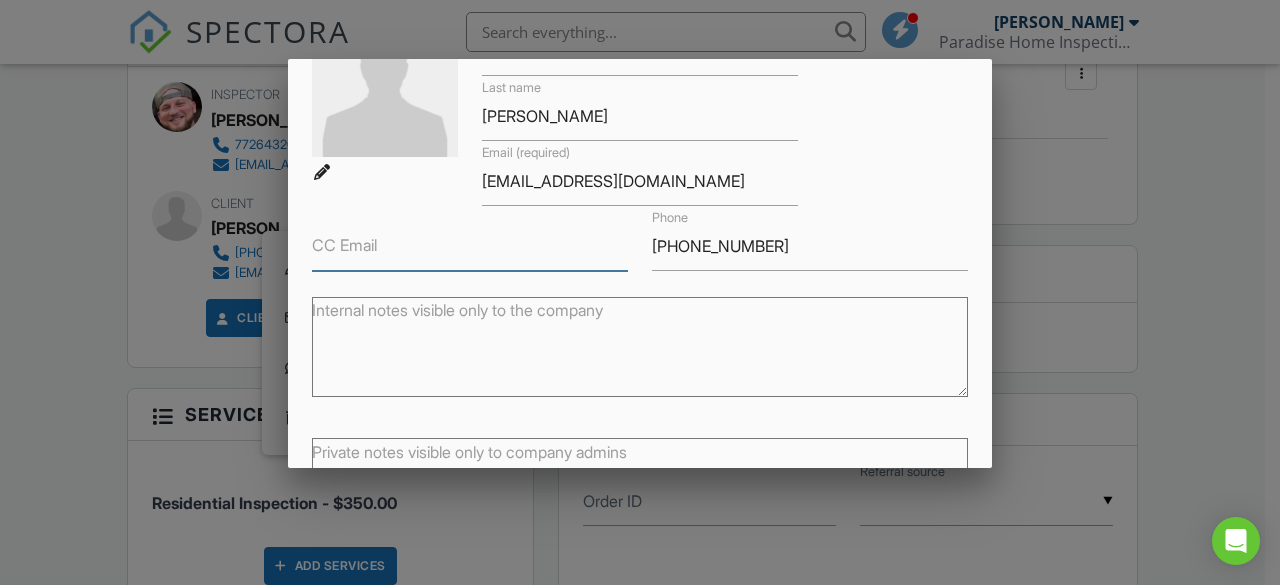 click on "CC Email" at bounding box center [470, 246] 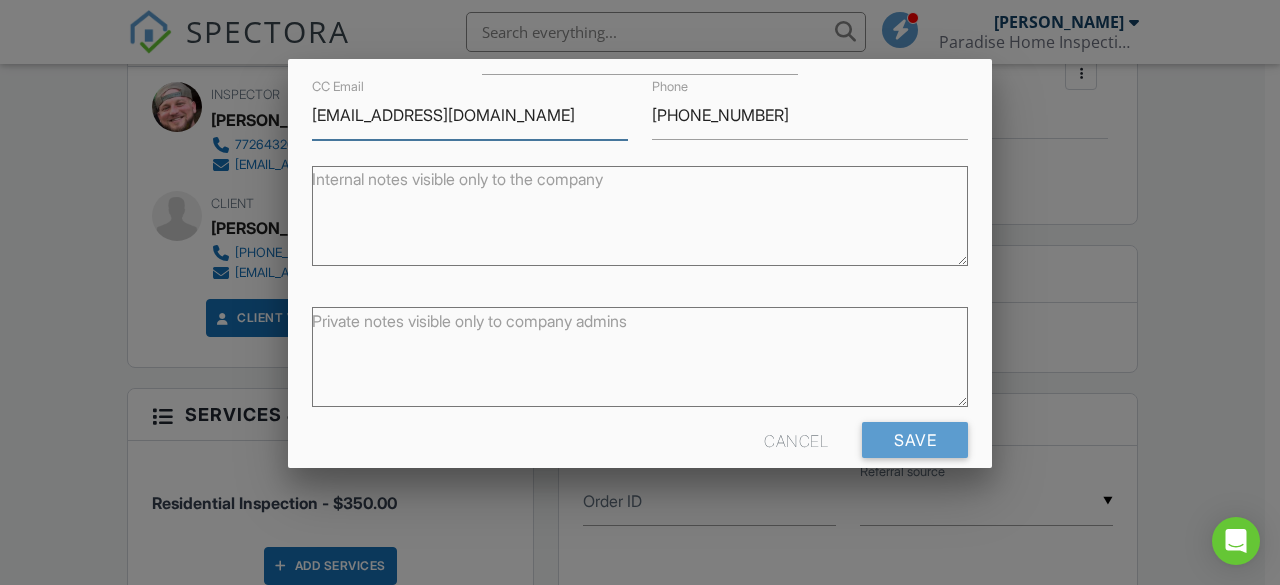 scroll, scrollTop: 308, scrollLeft: 0, axis: vertical 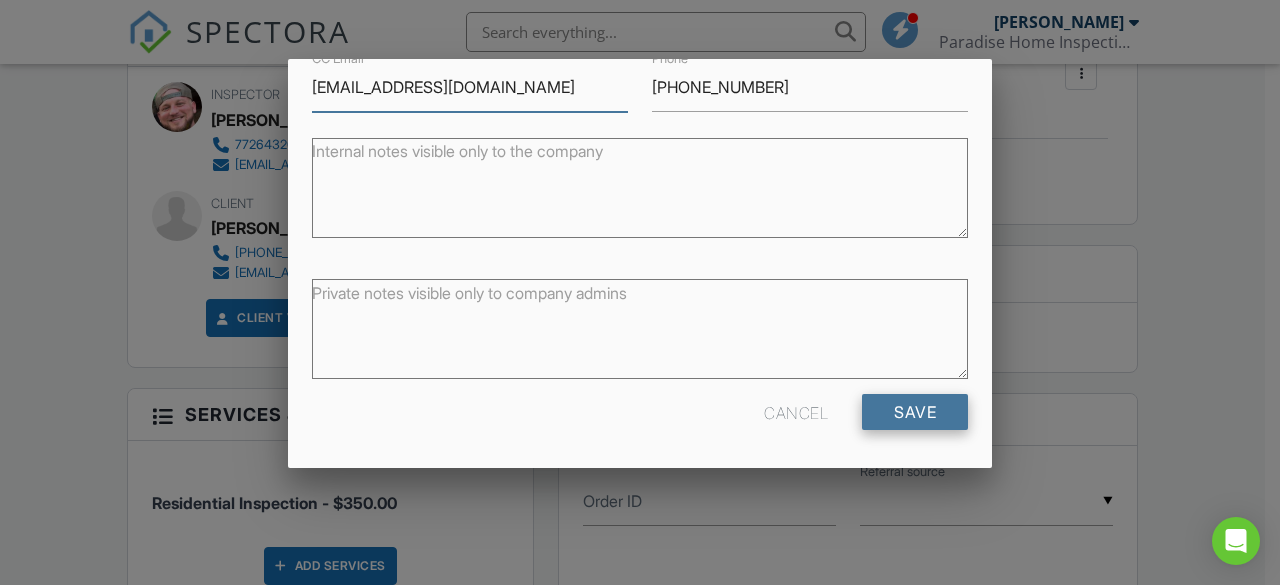 type on "[EMAIL_ADDRESS][DOMAIN_NAME]" 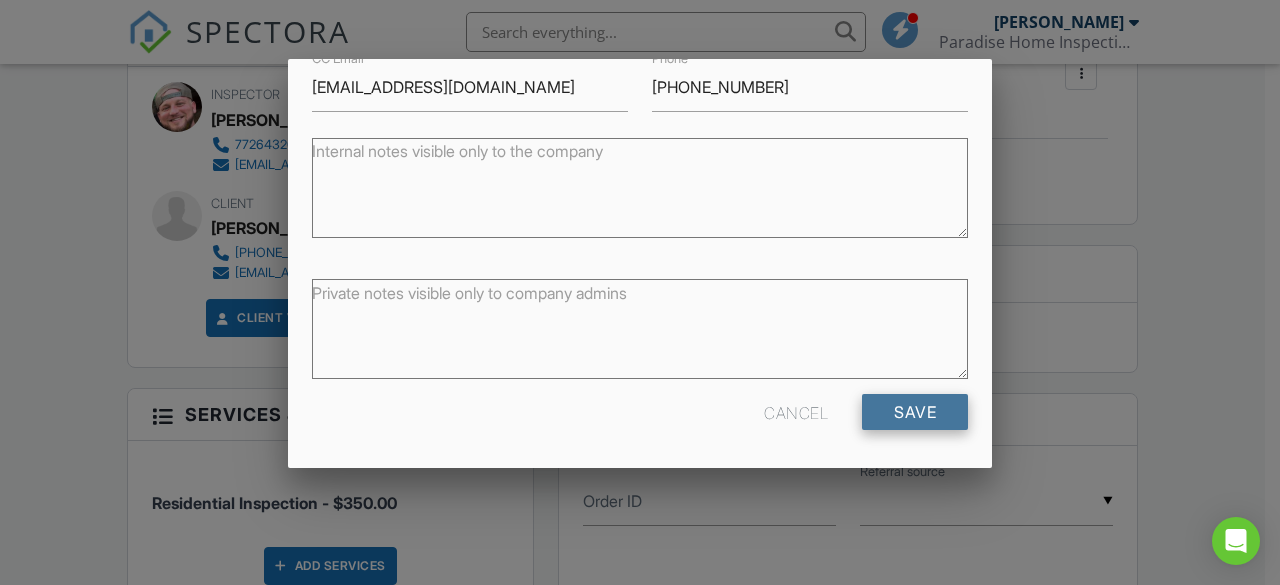 click on "Save" at bounding box center [915, 412] 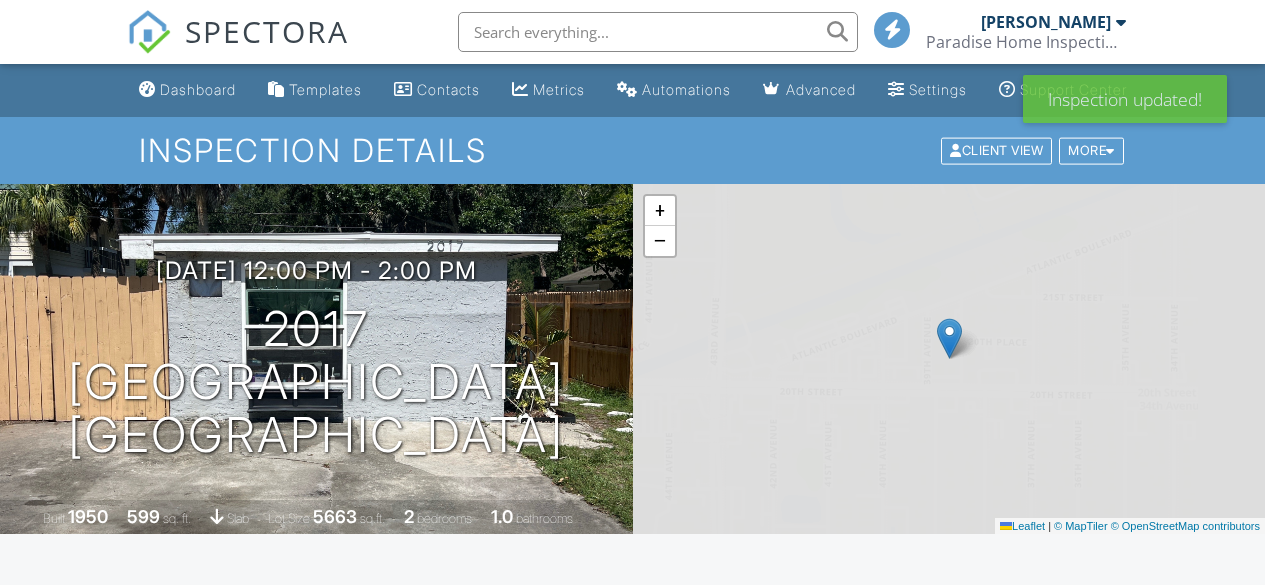 scroll, scrollTop: 0, scrollLeft: 0, axis: both 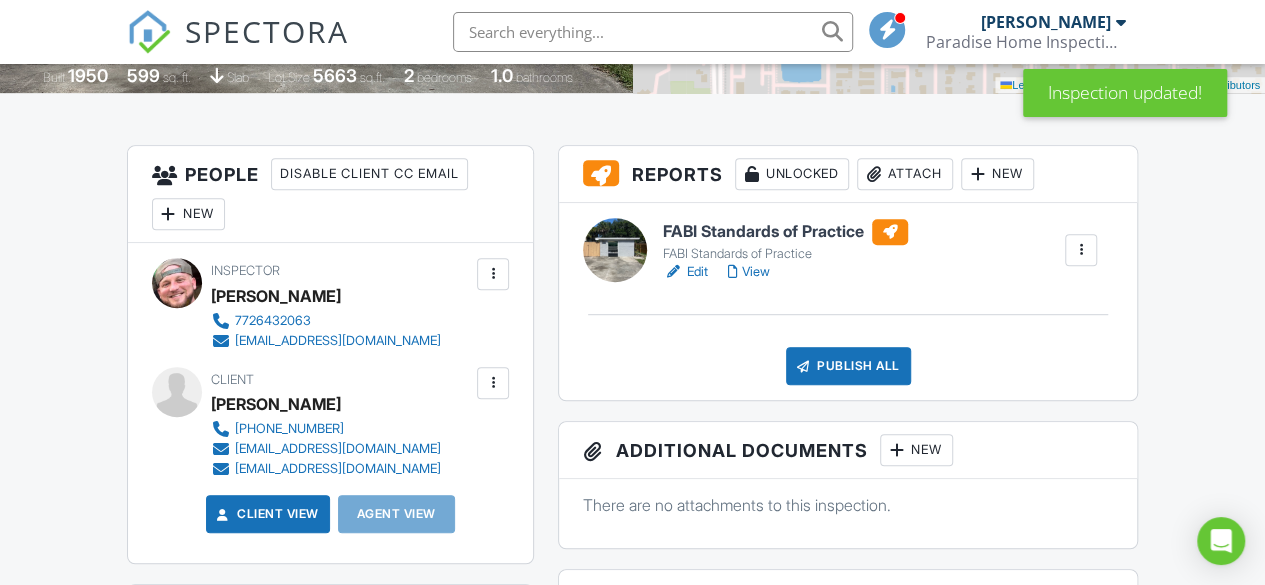 click on "Publish All" at bounding box center (848, 366) 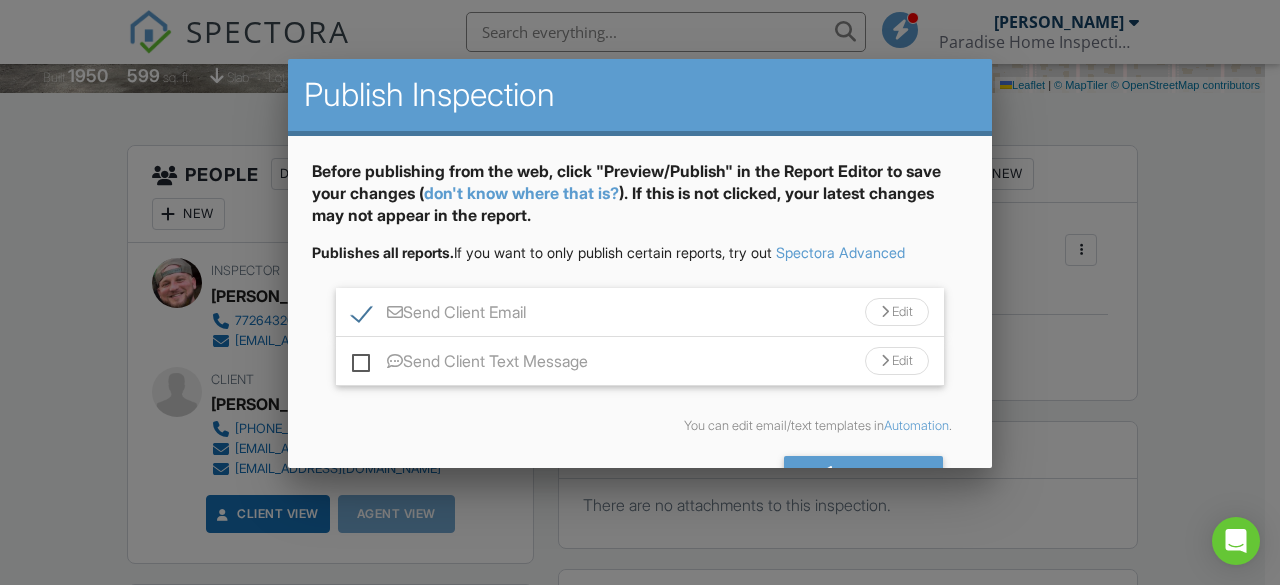 click on "Send Client Text Message" at bounding box center (470, 364) 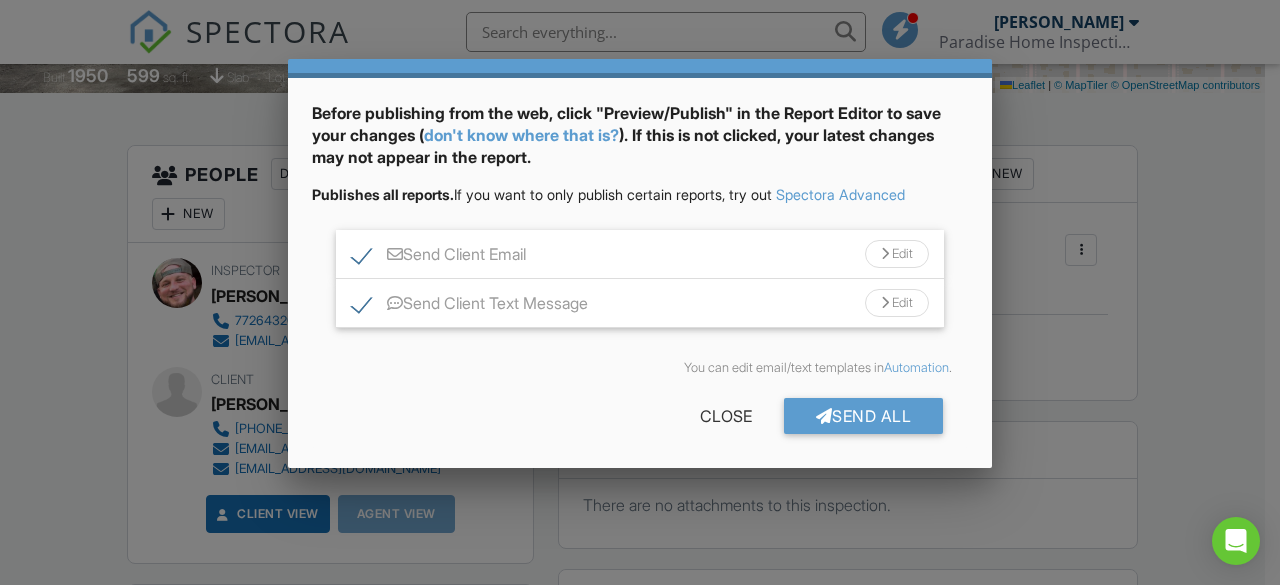 scroll, scrollTop: 60, scrollLeft: 0, axis: vertical 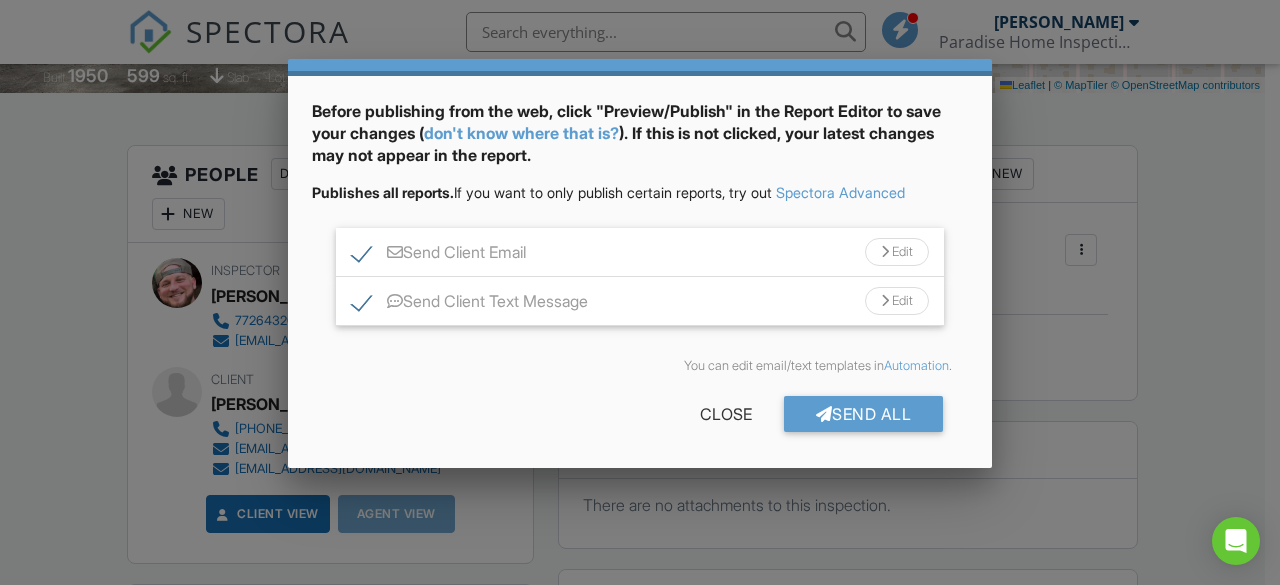 click on "Edit" at bounding box center (897, 252) 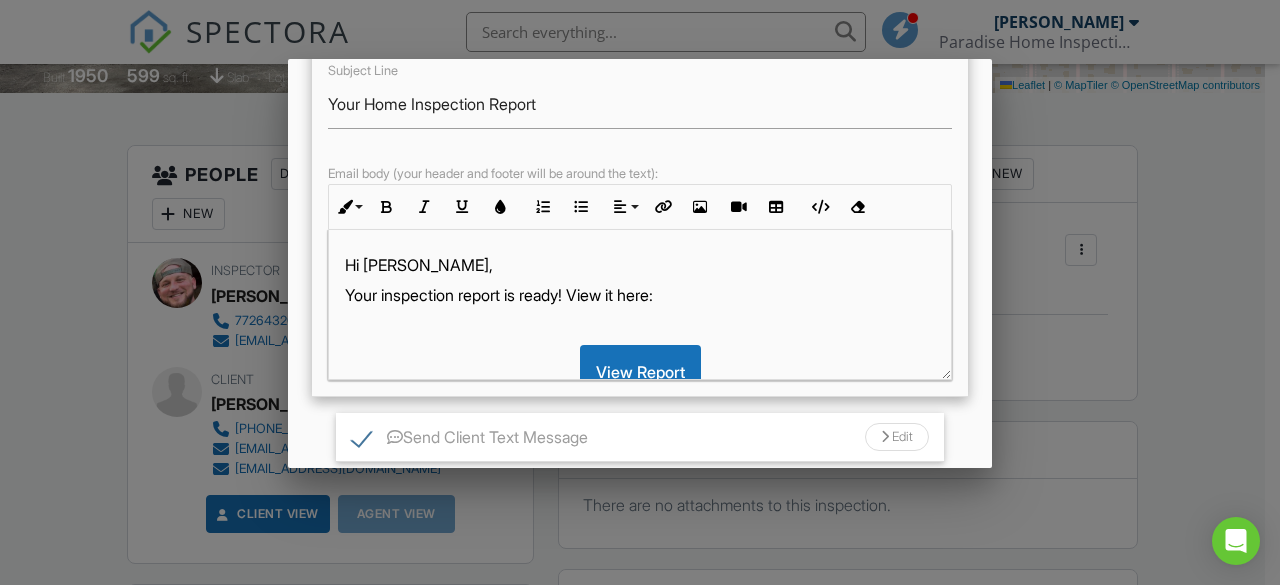 scroll, scrollTop: 302, scrollLeft: 0, axis: vertical 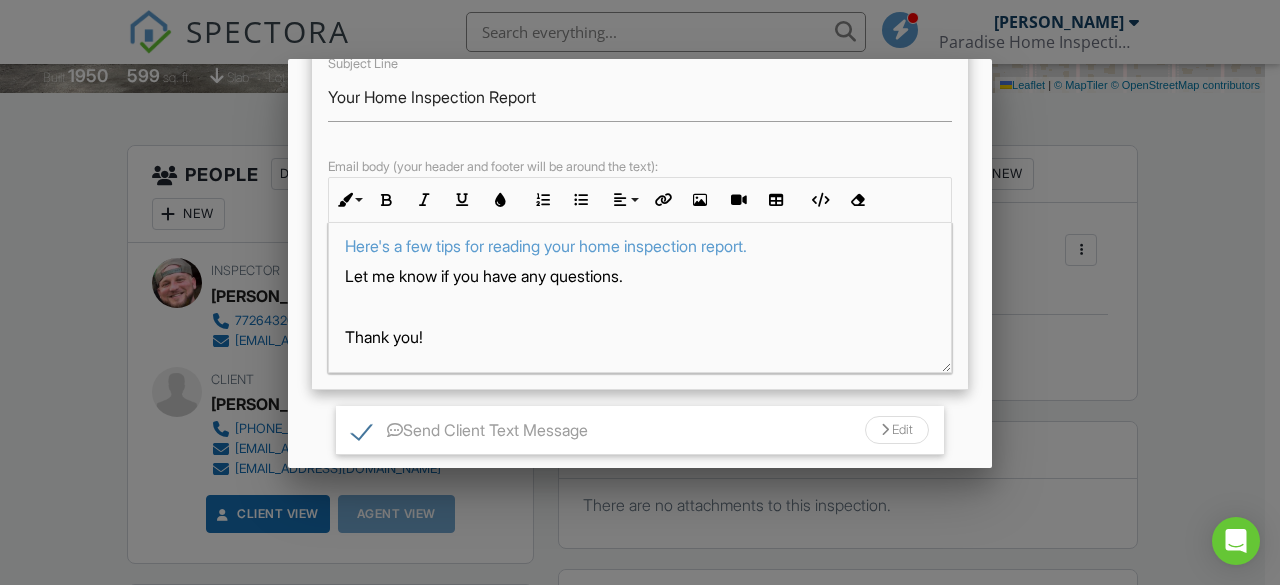 click on "Before publishing from the web, click "Preview/Publish" in the Report Editor to save your changes ( don't know where that is? ). If this is not clicked, your latest changes may not appear in the report.
Publishes all reports.
If you want to only publish certain reports, try out
Spectora Advanced
Send Client Email
Edit
Subject Line
Your Home Inspection Report
Email body (your header and footer will be around the text):
Inline Style XLarge Large Normal Small Light Small/Light Bold Italic Underline Colors Ordered List Unordered List Align Align Left Align Center Align Right Align Justify Insert Link Insert Image Insert Video Insert Table Code View Clear Formatting Hi Carlos, Your inspection report is ready! View it here: View Report Here's a few tips for reading your home inspection report. Let me know if you have any questions. Thank you!
Send Client Text Message
Edit
Text Message
You can edit email/text templates in  ." at bounding box center (640, 216) 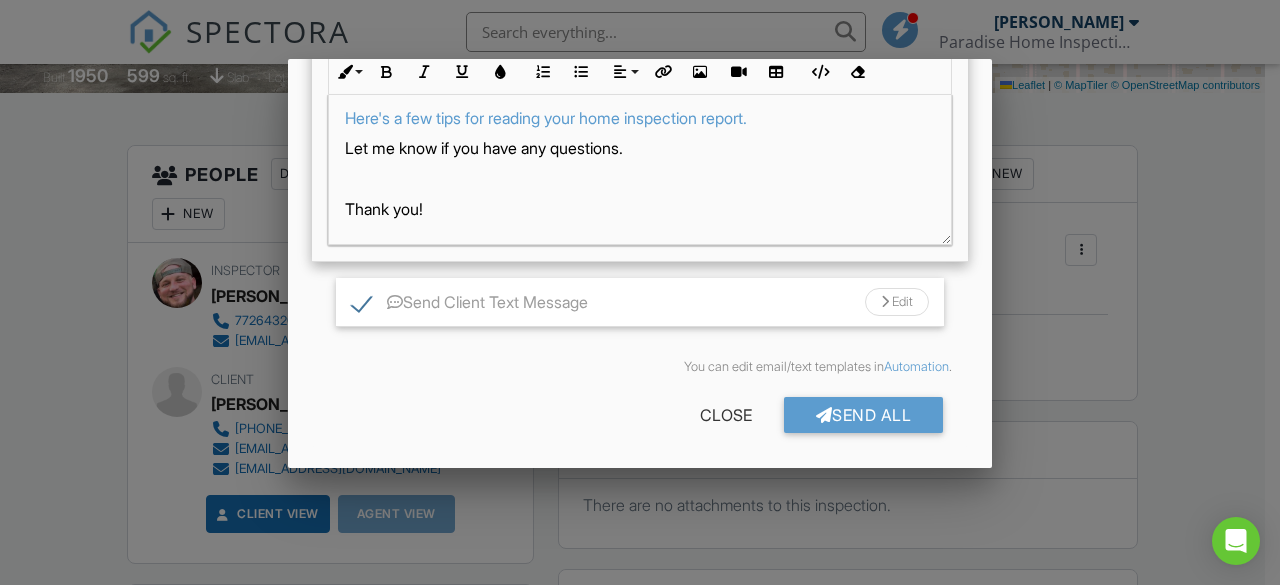 click on "Before publishing from the web, click "Preview/Publish" in the Report Editor to save your changes ( don't know where that is? ). If this is not clicked, your latest changes may not appear in the report.
Publishes all reports.
If you want to only publish certain reports, try out
Spectora Advanced
Send Client Email
Edit
Subject Line
Your Home Inspection Report
Email body (your header and footer will be around the text):
Inline Style XLarge Large Normal Small Light Small/Light Bold Italic Underline Colors Ordered List Unordered List Align Align Left Align Center Align Right Align Justify Insert Link Insert Image Insert Video Insert Table Code View Clear Formatting Hi Carlos, Your inspection report is ready! View it here: View Report Here's a few tips for reading your home inspection report. Let me know if you have any questions. Thank you!
Send Client Text Message
Edit
Text Message
You can edit email/text templates in  ." at bounding box center (640, 88) 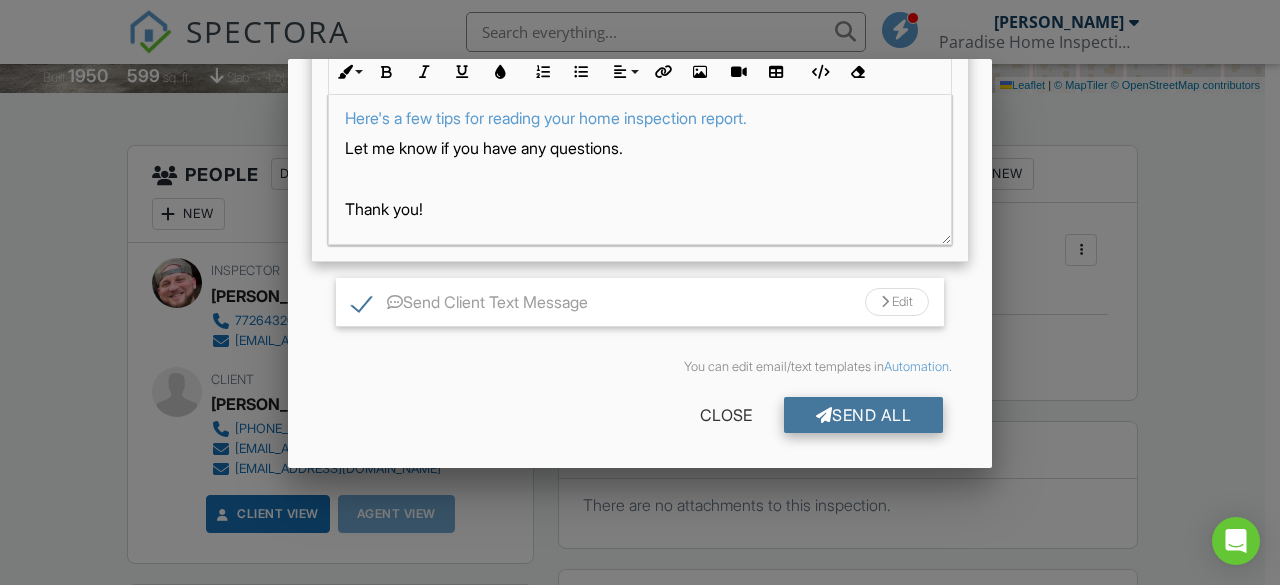 click on "Send All" at bounding box center [864, 415] 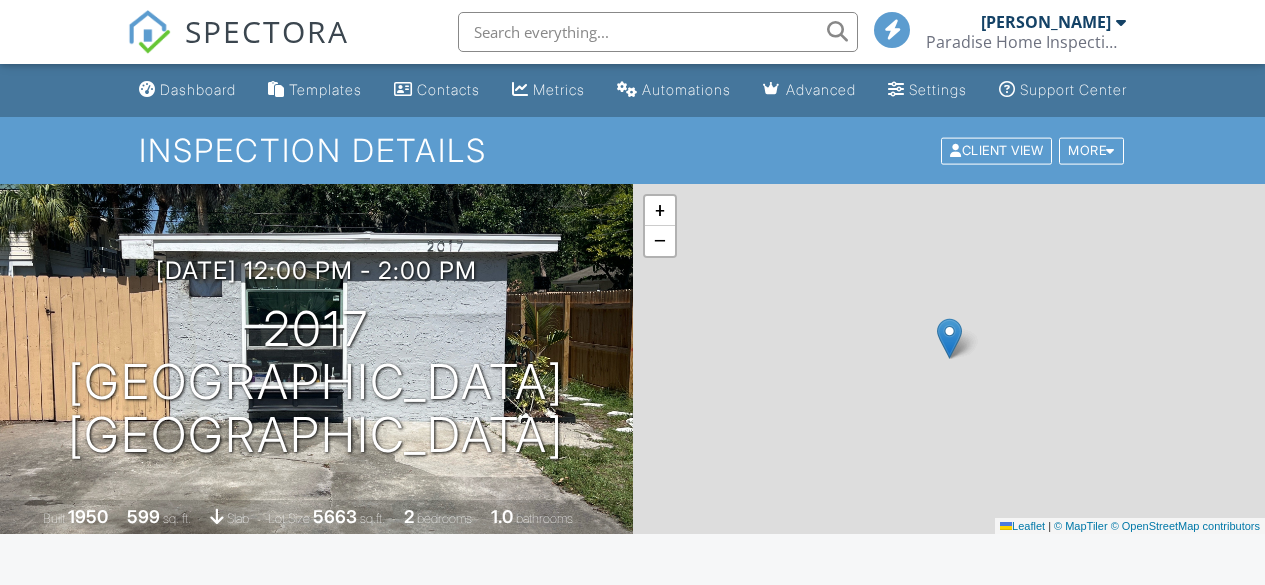 scroll, scrollTop: 391, scrollLeft: 0, axis: vertical 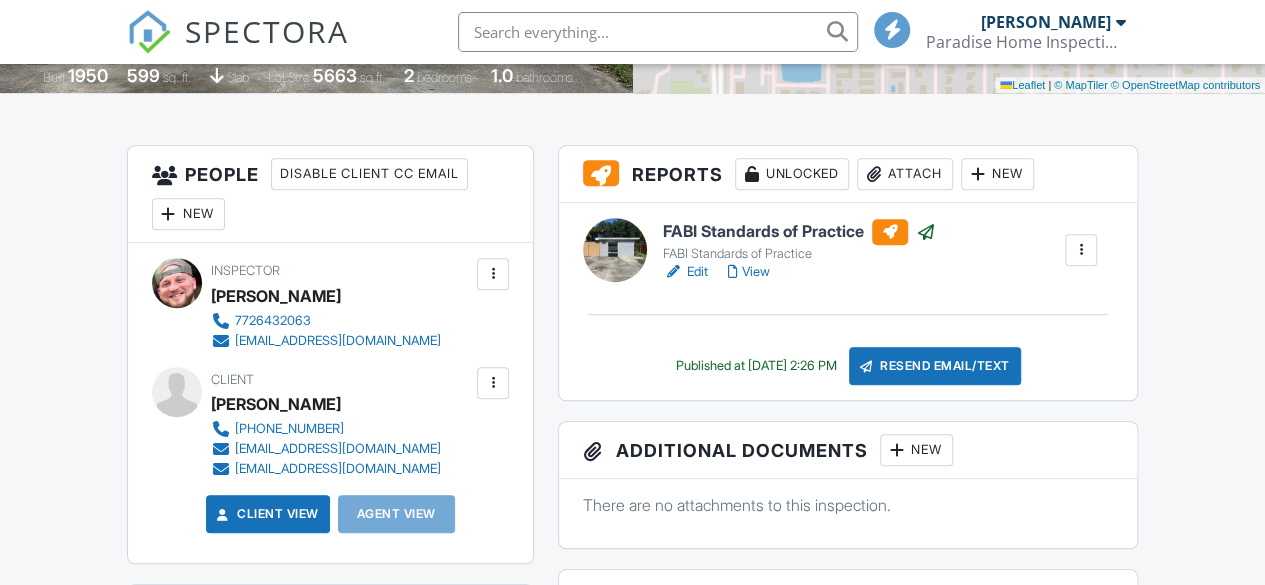 click on "All emails and texts are disabled for this inspection!
All emails and texts have been disabled for this inspection. This may have happened due to someone manually disabling them or this inspection being unconfirmed when it was scheduled. To re-enable emails and texts for this inspection, click the button below.
Turn on emails and texts
Turn on and Requeue Notifications
Reports
Unlocked
Attach
New
FABI Standards of Practice
FABI Standards of Practice
Edit
View
Copy
View Log
RRB Log
[GEOGRAPHIC_DATA]
Published at [DATE]  2:26 PM
Resend Email/Text
Publish report?
Before publishing from the web, click "Preview/Publish" in the Report Editor to save your changes ( don't know where that is? ). If this is not clicked, your latest changes may not appear in the report.
Cancel
Publish
To" at bounding box center [633, 1197] 